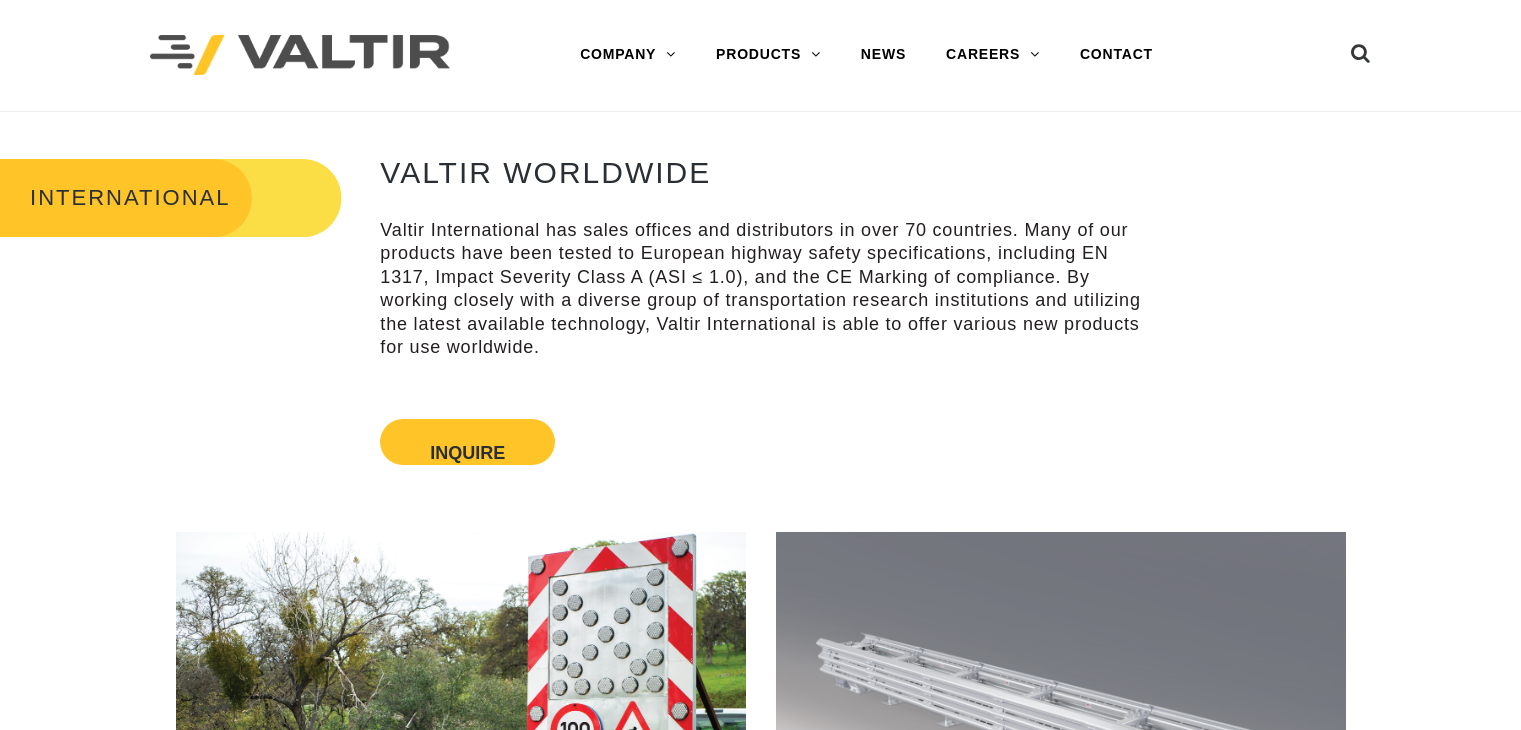 scroll, scrollTop: 0, scrollLeft: 0, axis: both 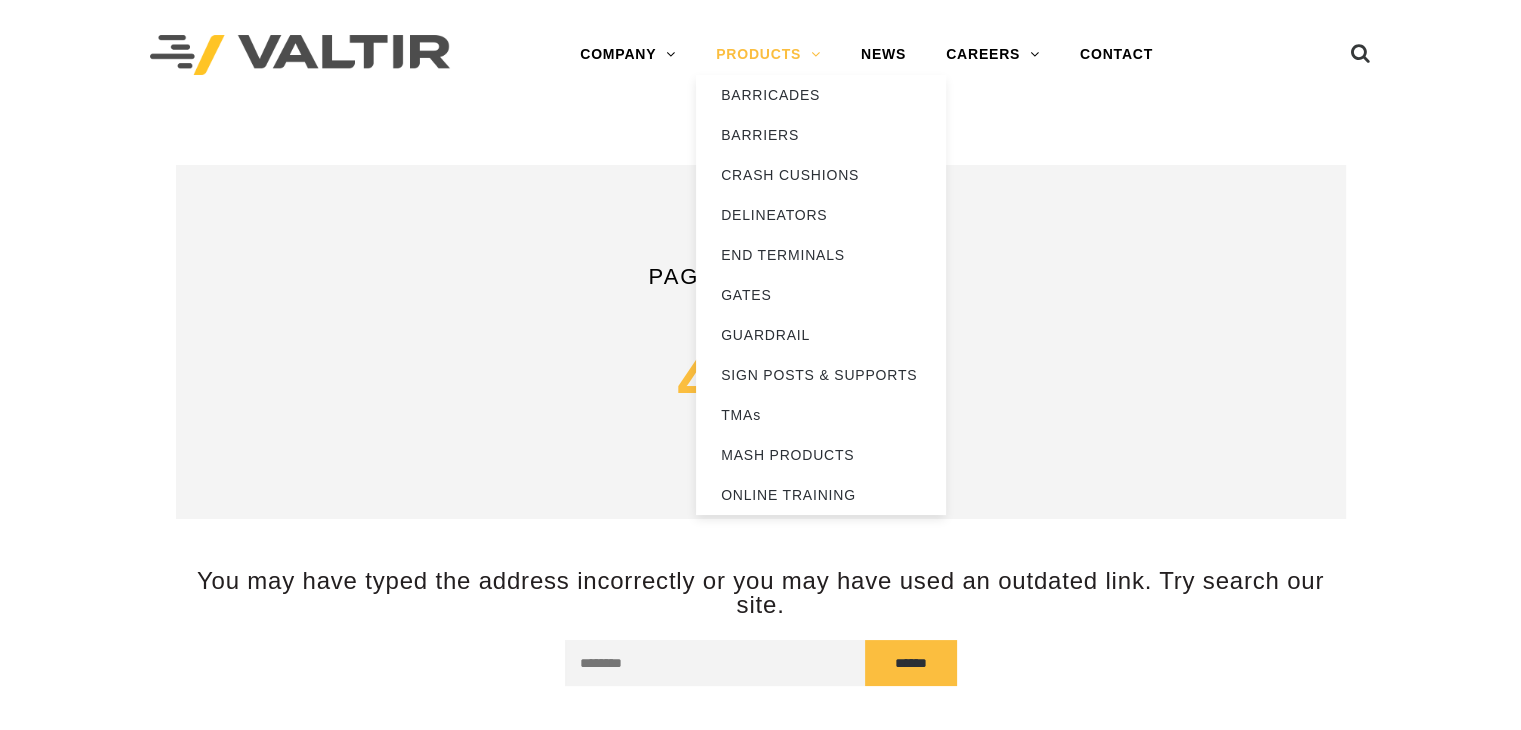 click on "PRODUCTS" at bounding box center [768, 55] 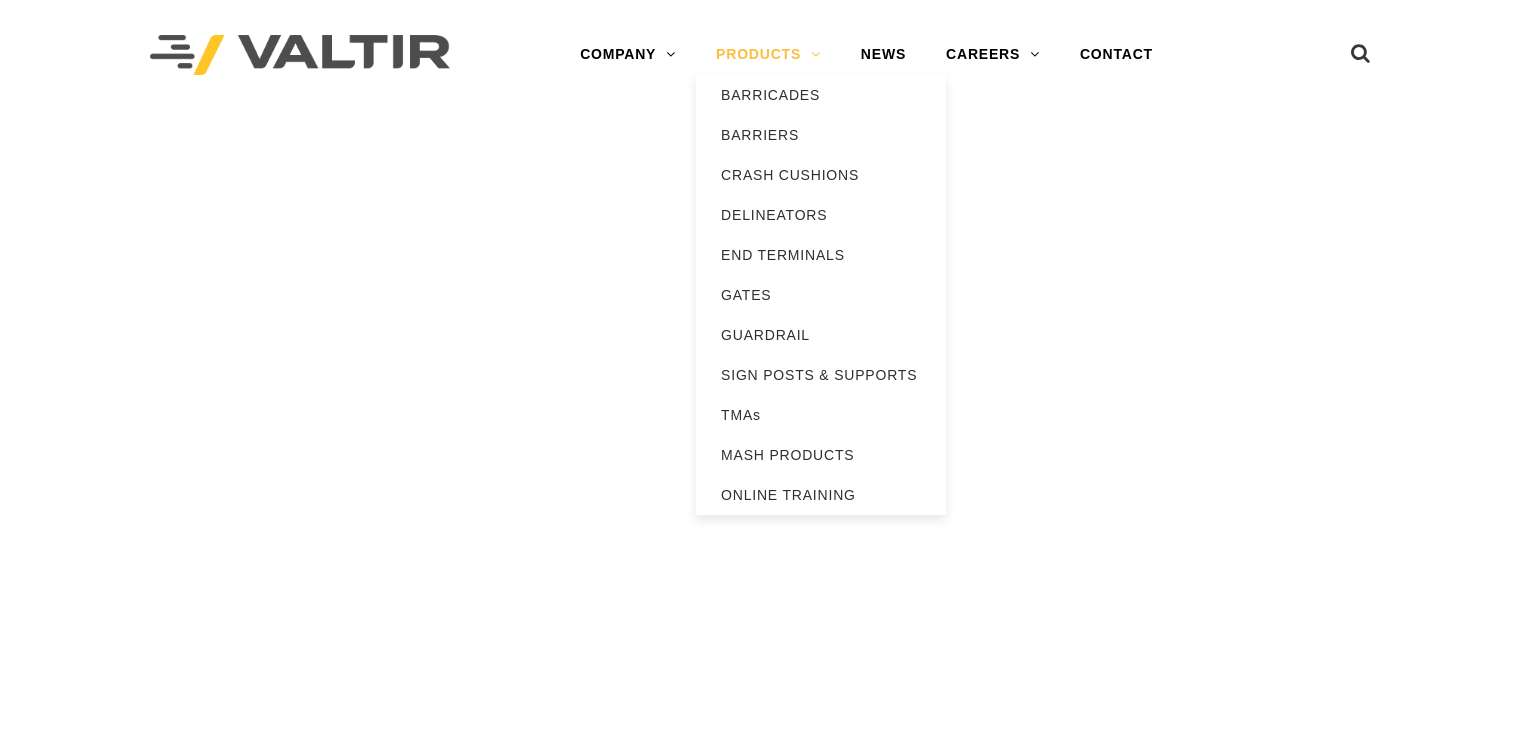scroll, scrollTop: 0, scrollLeft: 0, axis: both 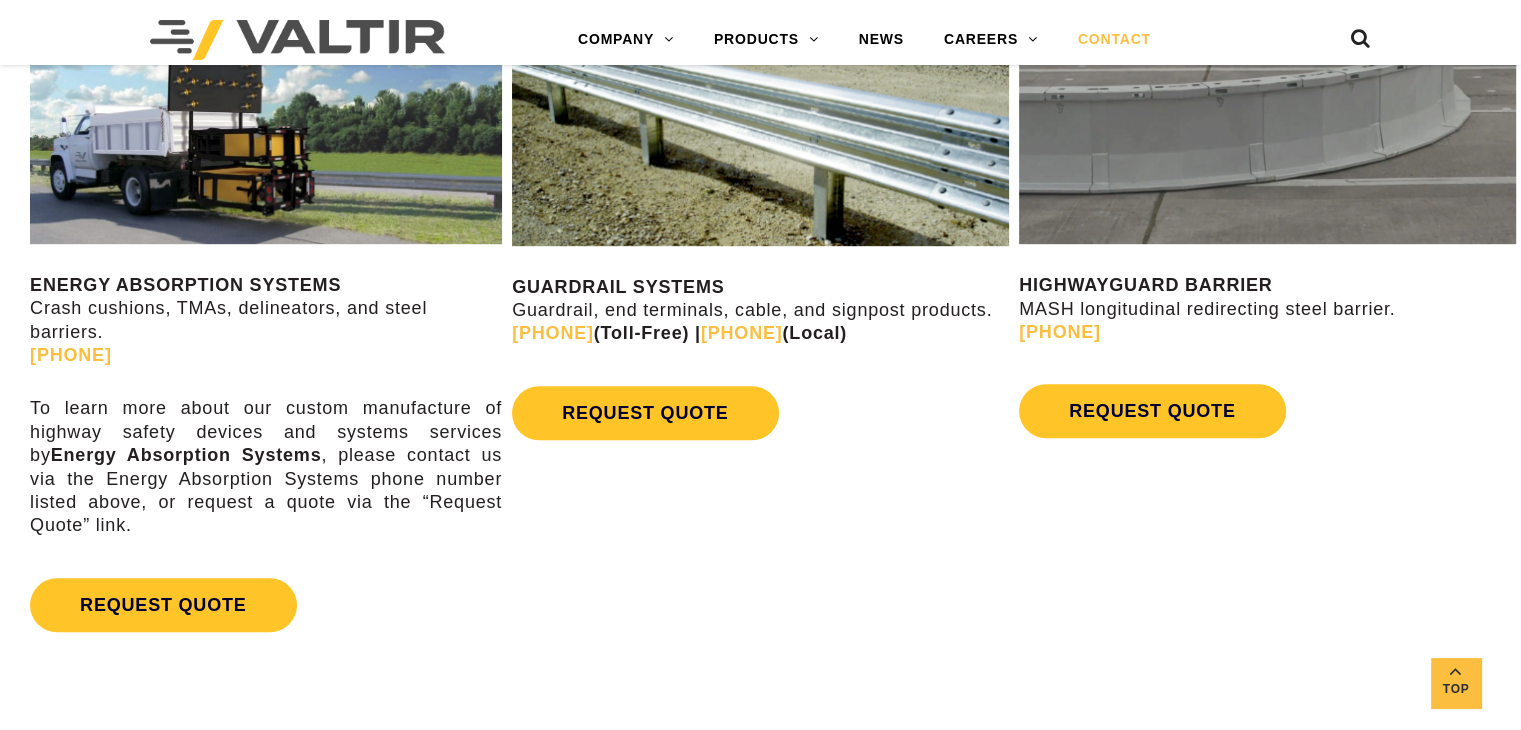 click at bounding box center [760, 121] 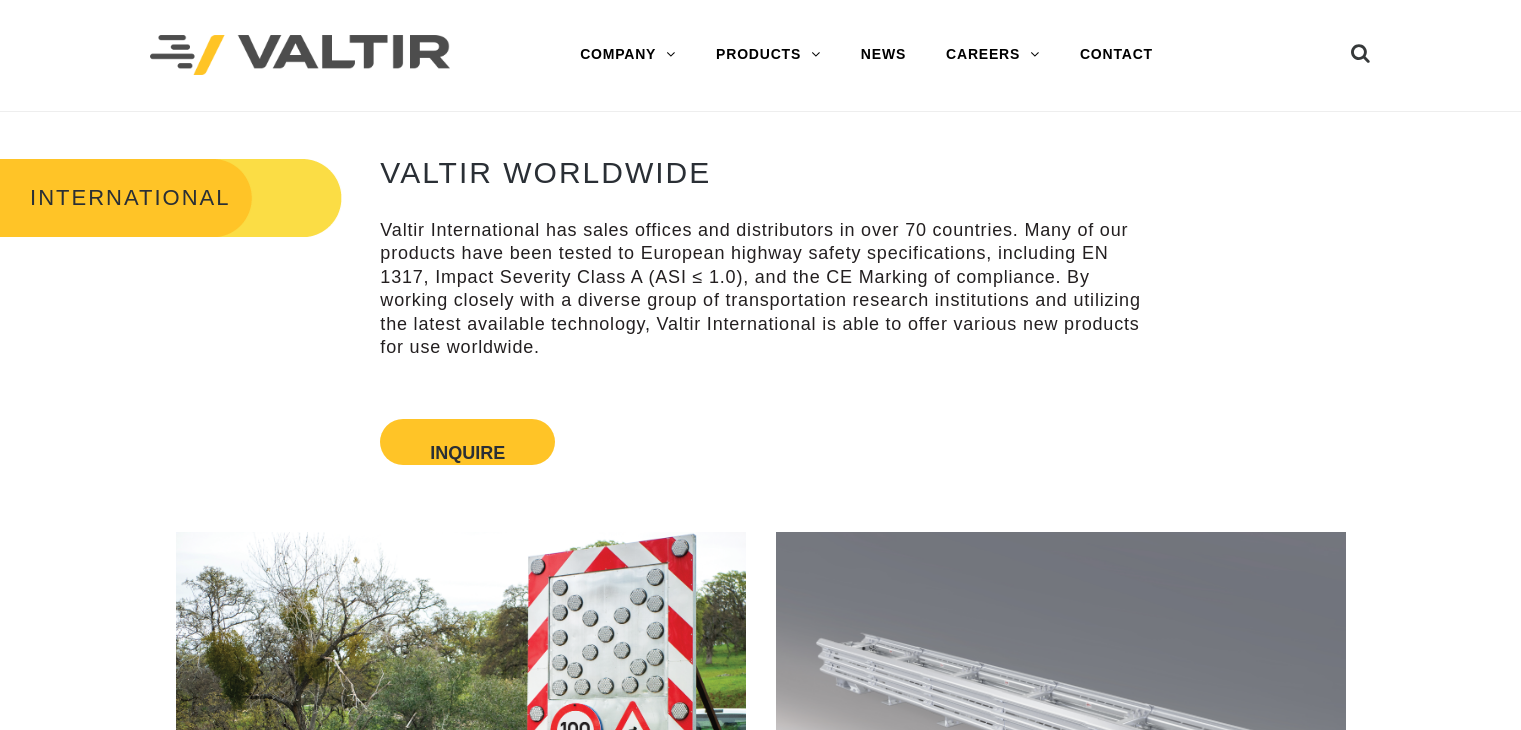 scroll, scrollTop: 0, scrollLeft: 0, axis: both 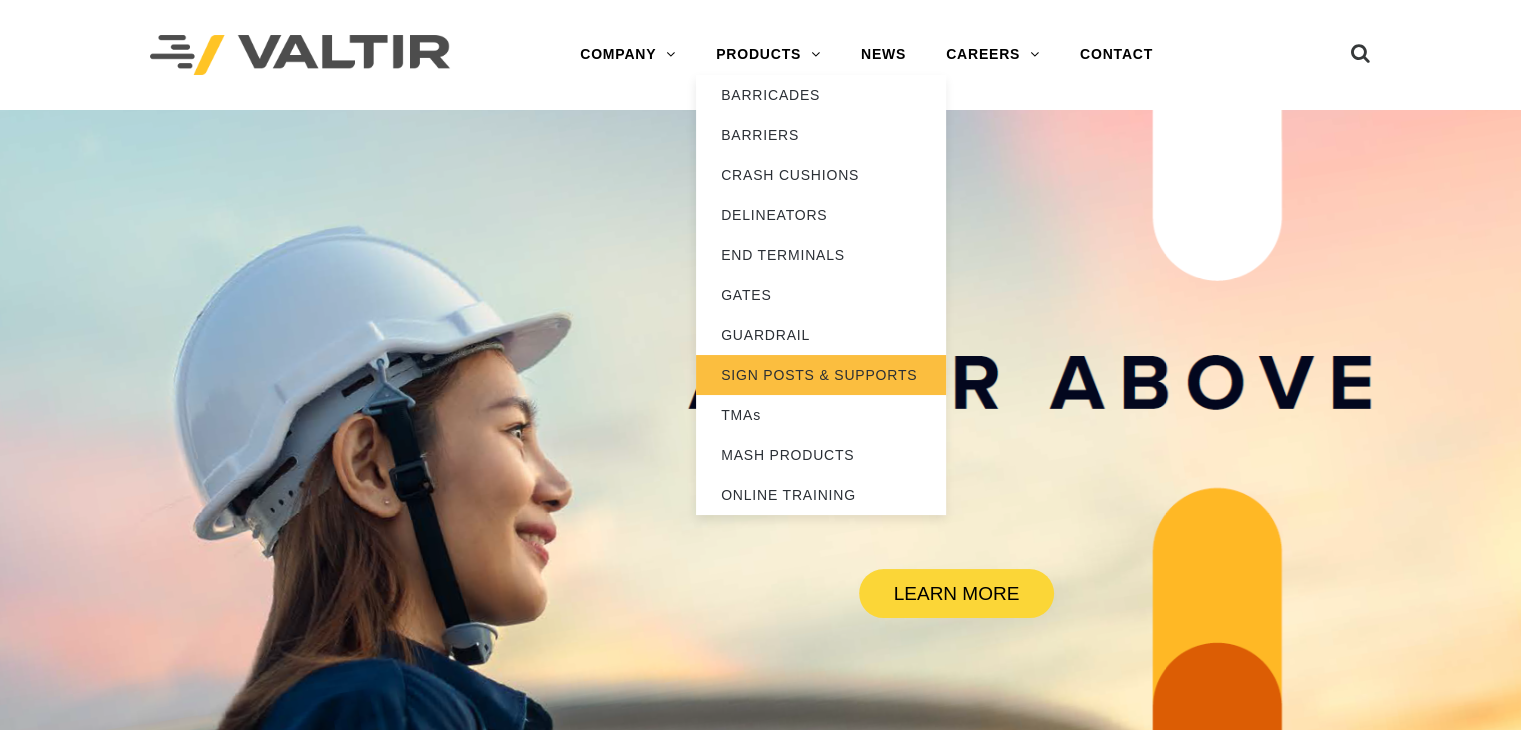 click on "SIGN POSTS & SUPPORTS" at bounding box center (821, 375) 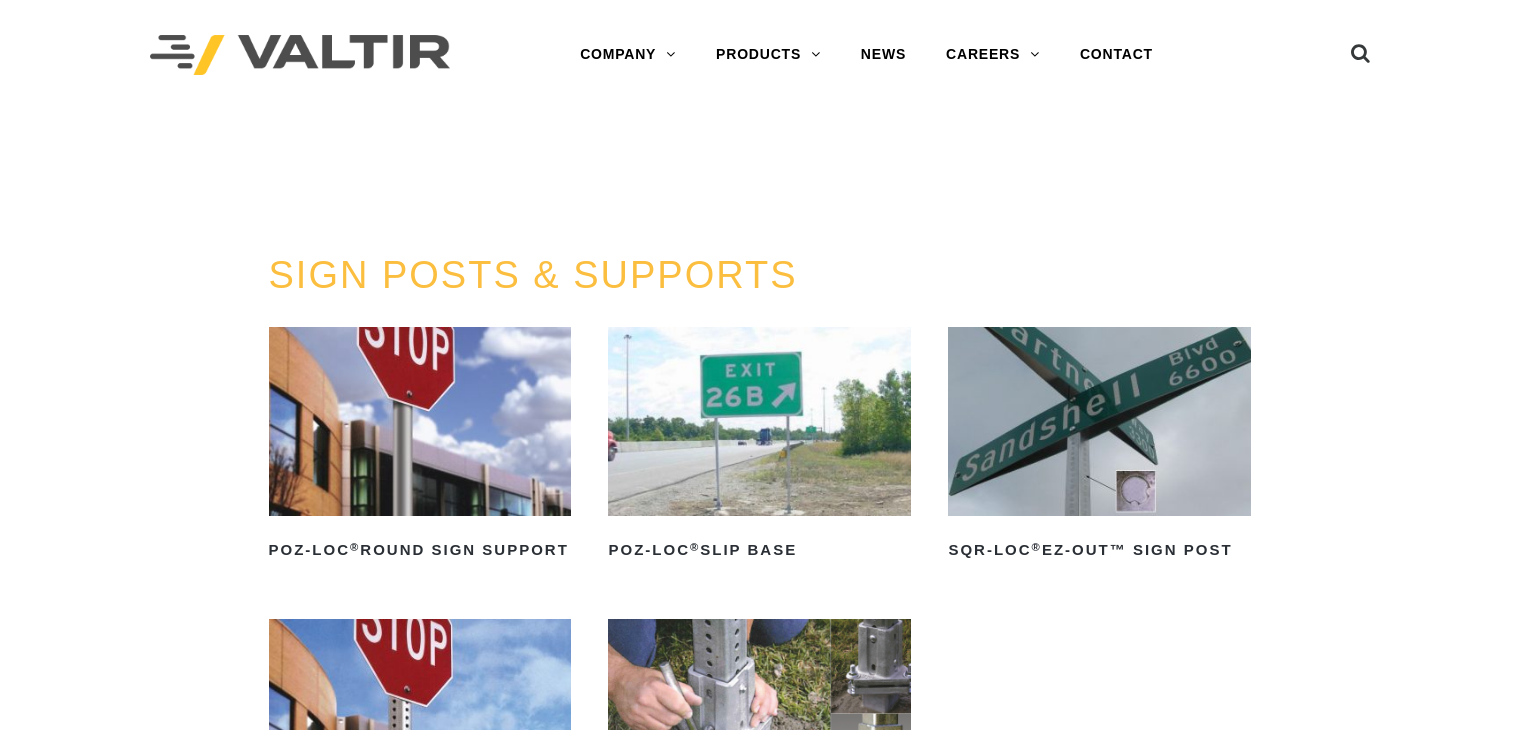 scroll, scrollTop: 0, scrollLeft: 0, axis: both 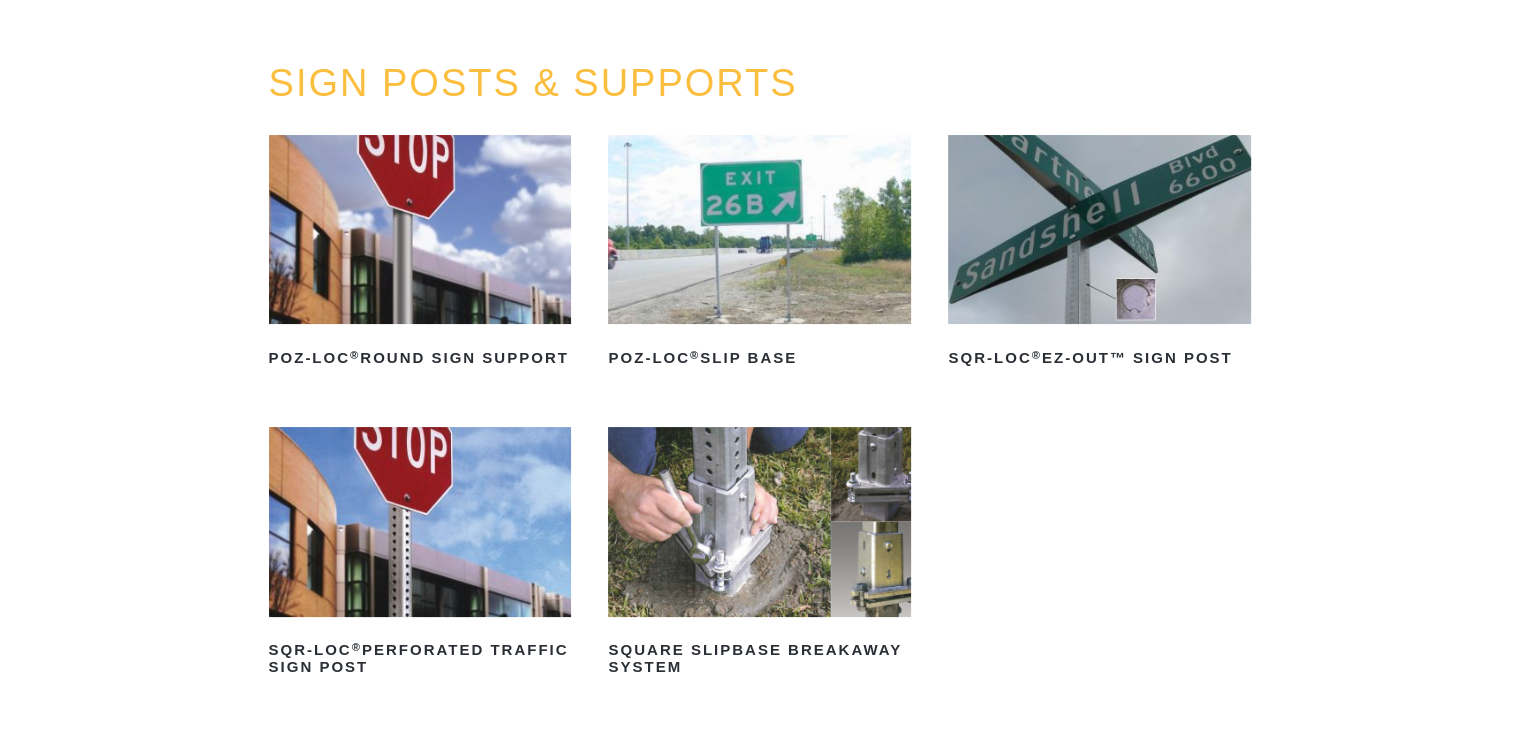 click at bounding box center (420, 229) 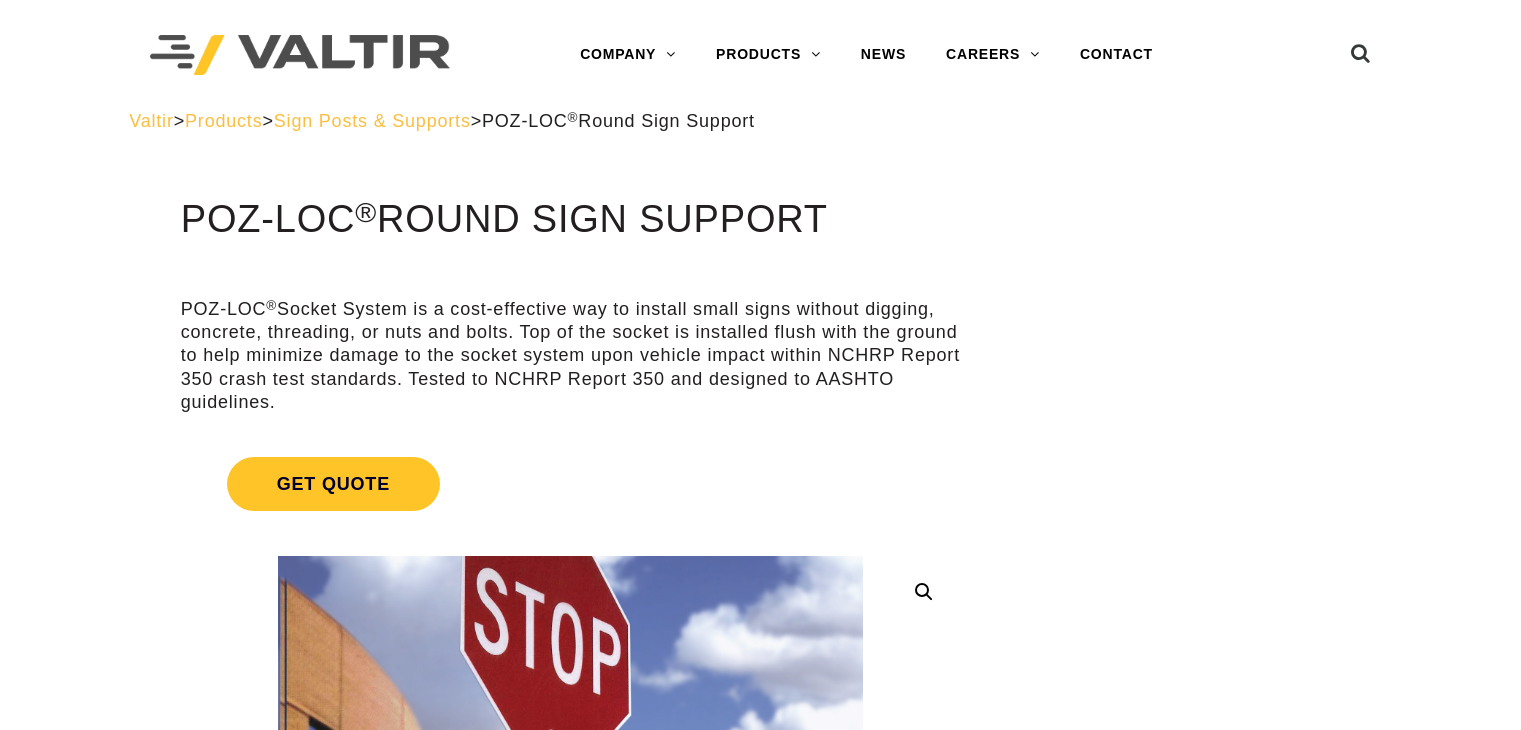 scroll, scrollTop: 0, scrollLeft: 0, axis: both 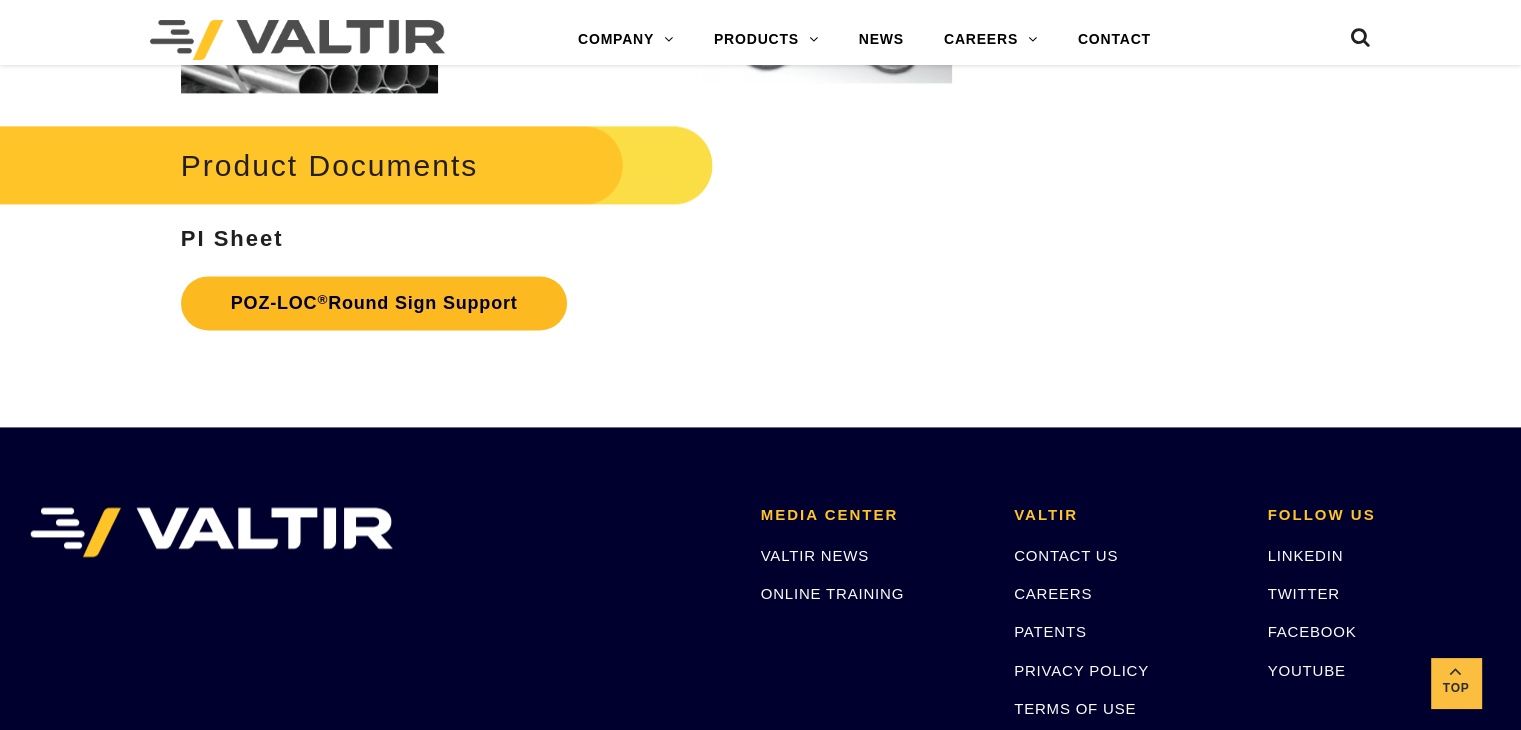 click on "POZ-LOC ®  Round Sign Support" at bounding box center (374, 303) 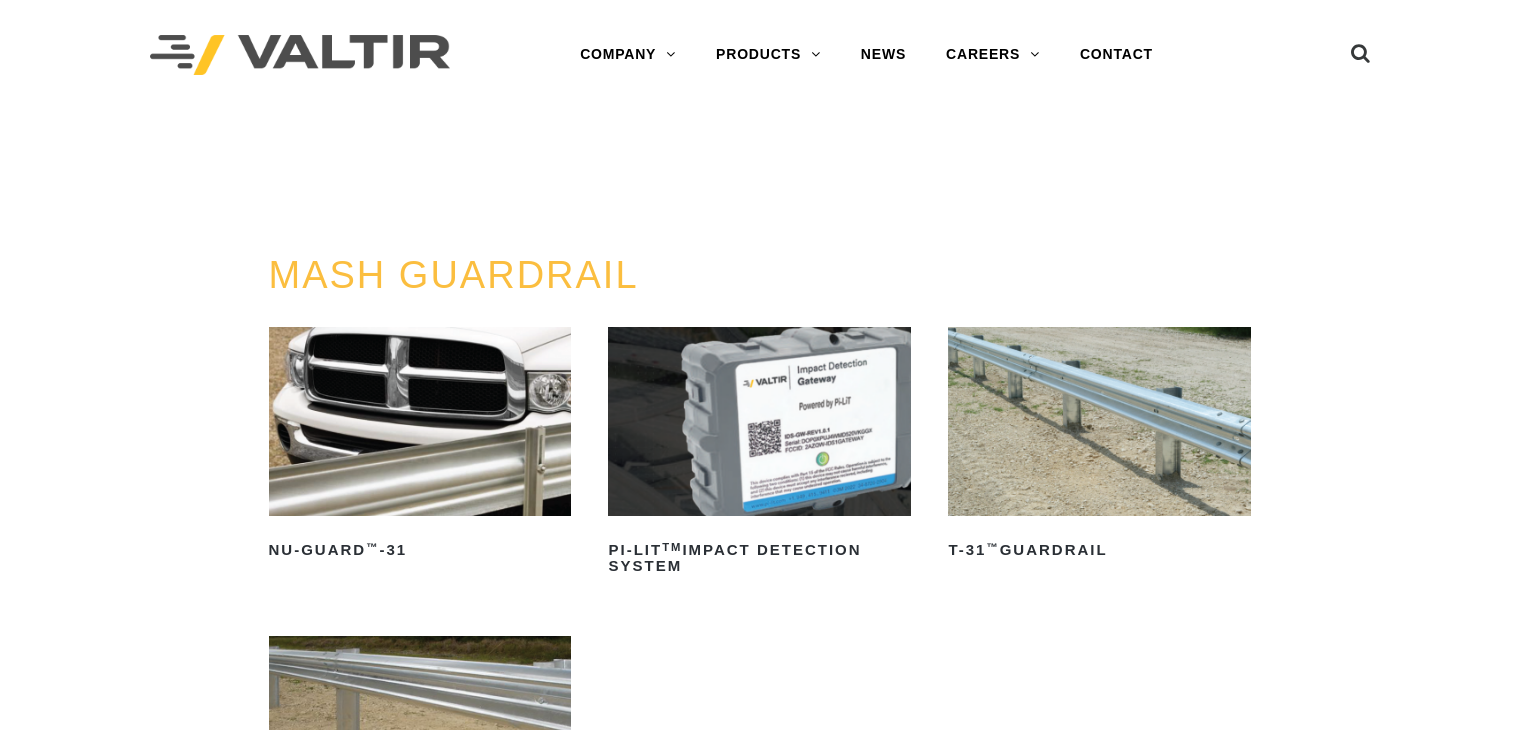scroll, scrollTop: 0, scrollLeft: 0, axis: both 